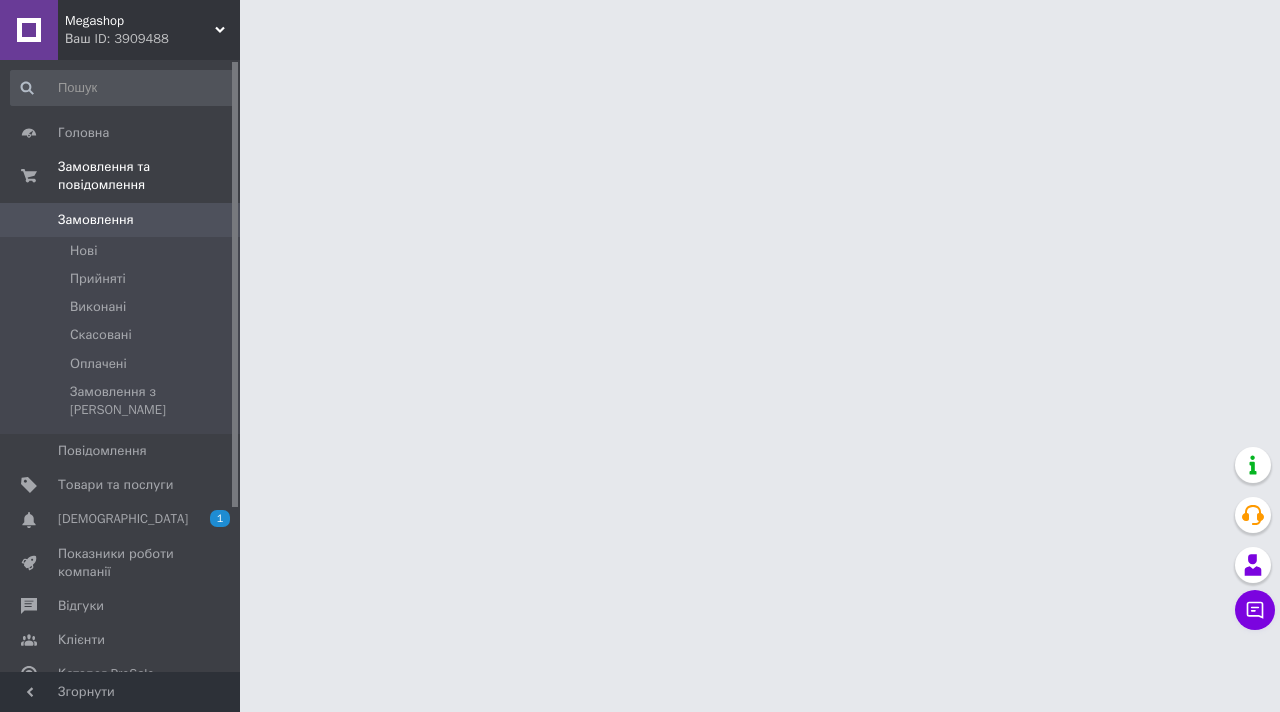 scroll, scrollTop: 0, scrollLeft: 0, axis: both 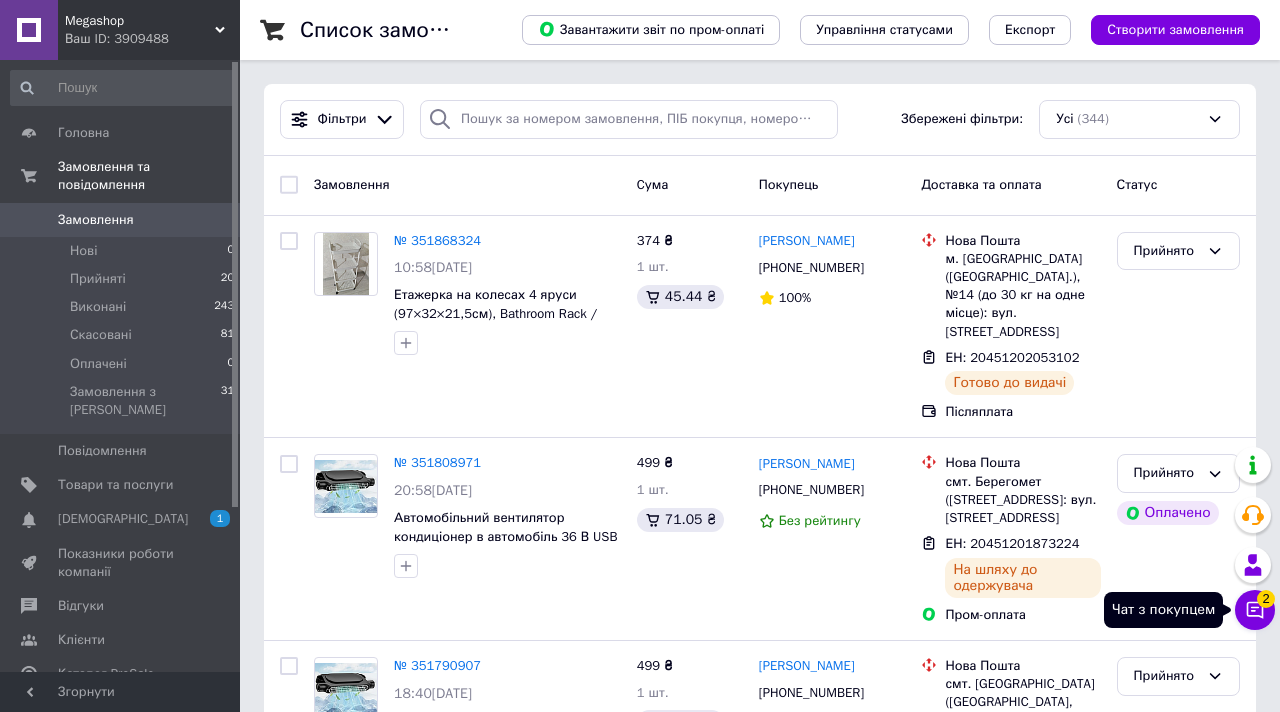 click on "2" at bounding box center (1266, 599) 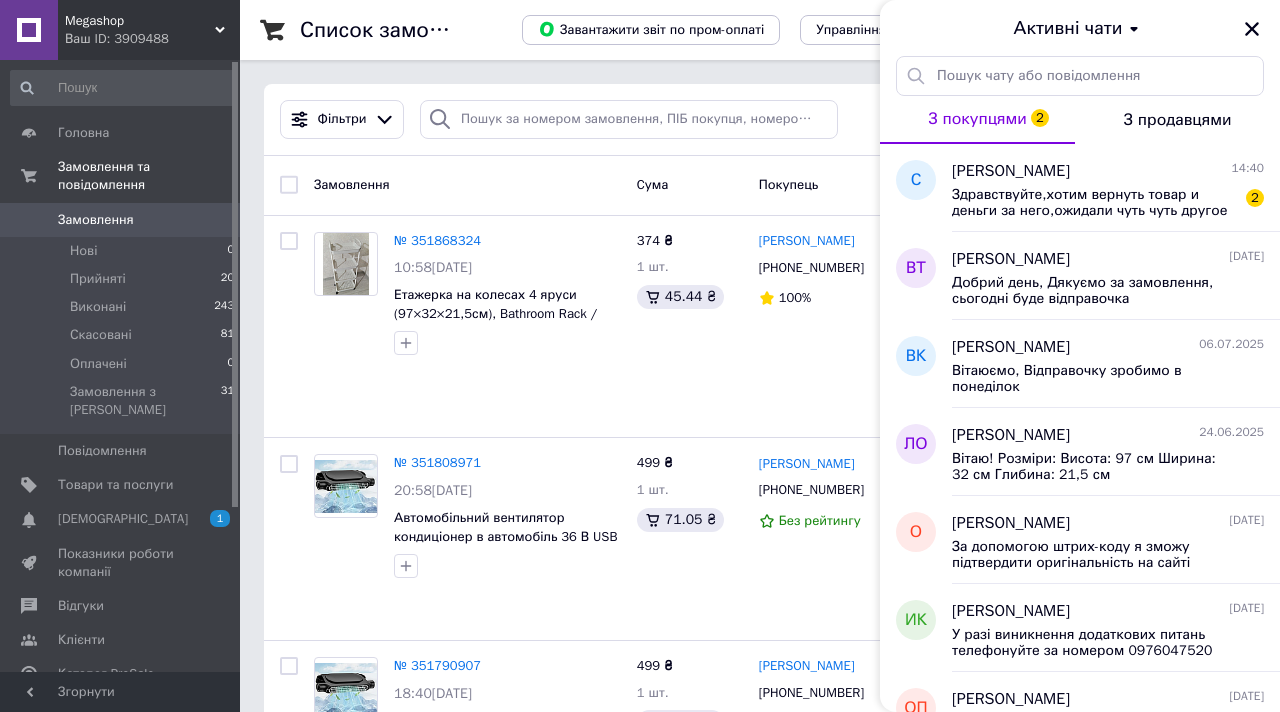 click on "Список замовлень   Завантажити звіт по пром-оплаті Управління статусами Експорт Створити замовлення Фільтри Збережені фільтри: Усі (344) Замовлення Cума Покупець Доставка та оплата Статус № 351868324 10:58[DATE] Етажерка на колесах 4 яруси (97×32×21,5см), Bathroom Rack / Полиця-органайзер / Стелаж-етажерка 374 ₴ 1 шт. 45.44 [PERSON_NAME] [PHONE_NUMBER] 100% Нова Пошта м. [GEOGRAPHIC_DATA] ([GEOGRAPHIC_DATA].), №14 (до 30 кг на одне місце): вул. Лісового, 45 ЕН: 20451202053102 Готово до видачі Післяплата Прийнято № 351808971 20:58[DATE] Автомобільний вентилятор кондиціонер в автомобіль 36 В USB 499 ₴ 1 шт. 71.05 ₴" at bounding box center (760, 10071) 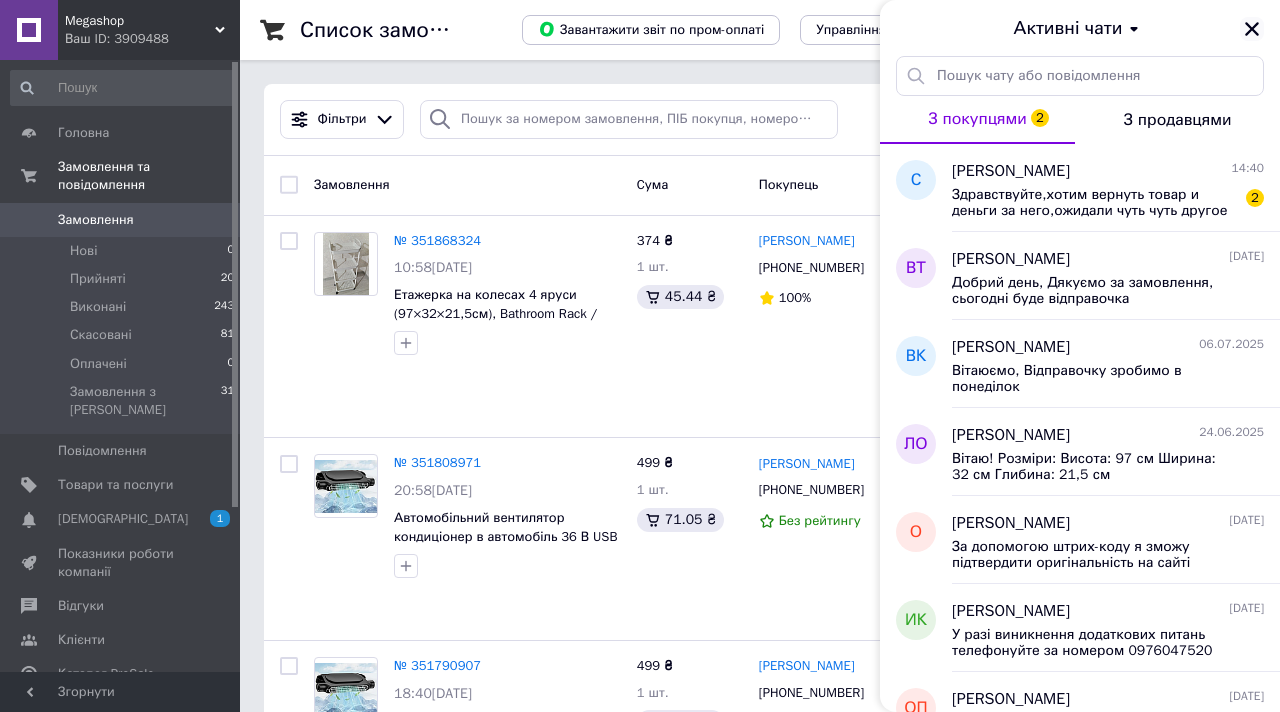 click 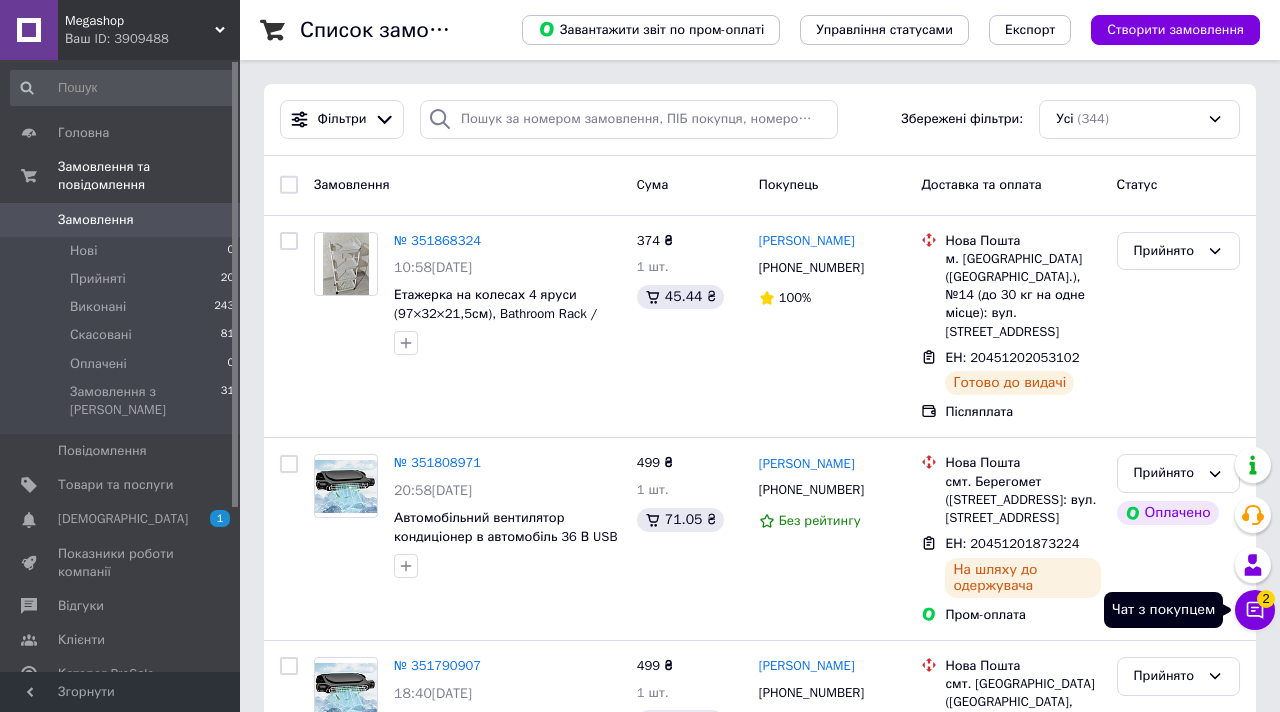 click 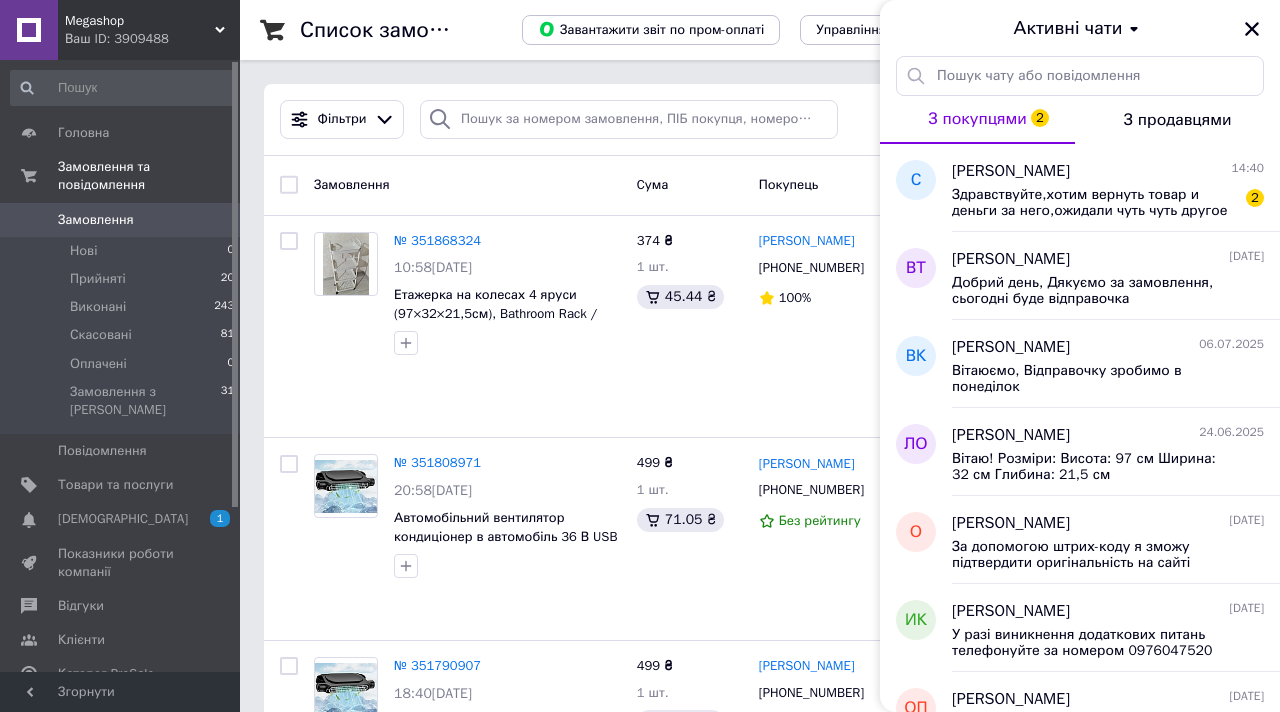 click on "Активні чати" at bounding box center [1080, 28] 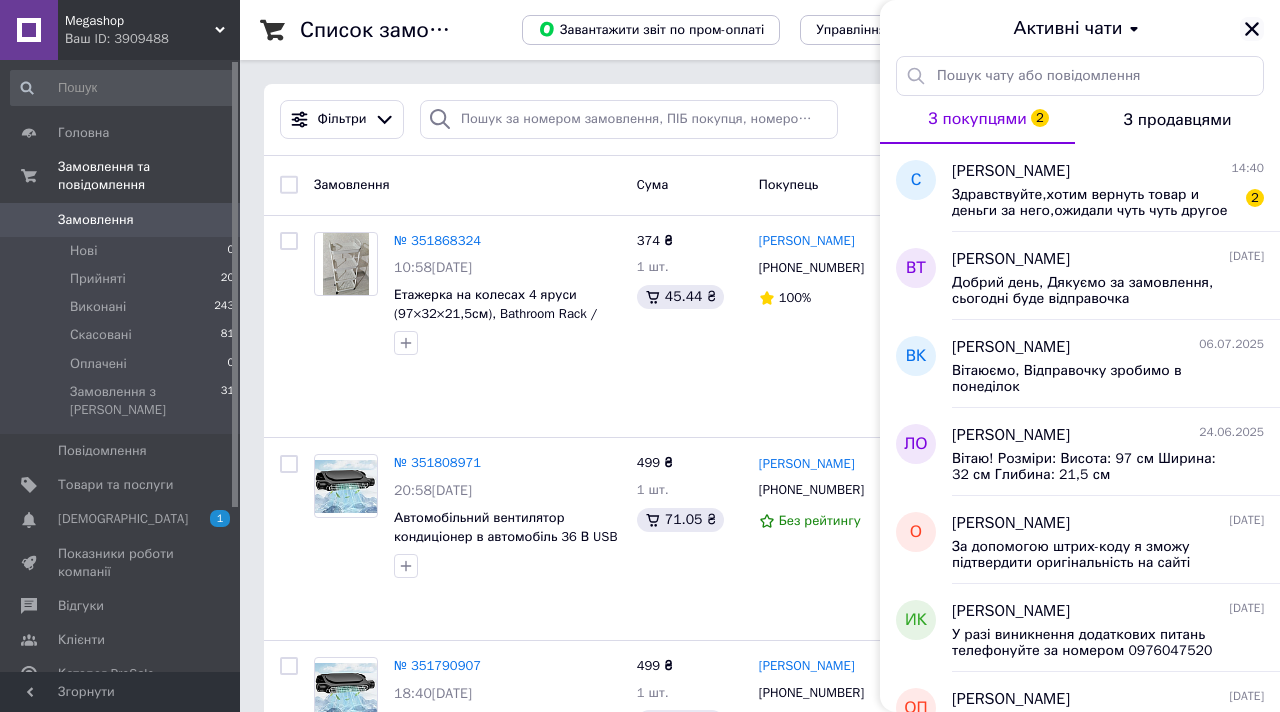 click 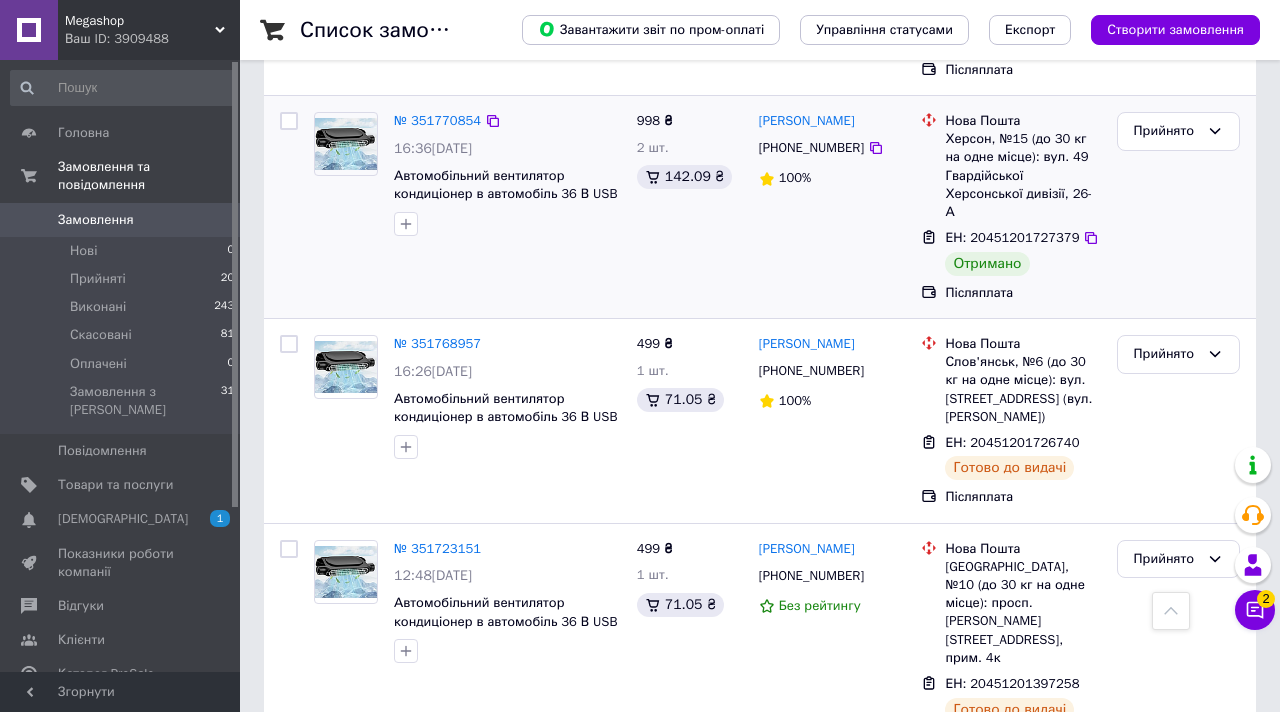 scroll, scrollTop: 787, scrollLeft: 0, axis: vertical 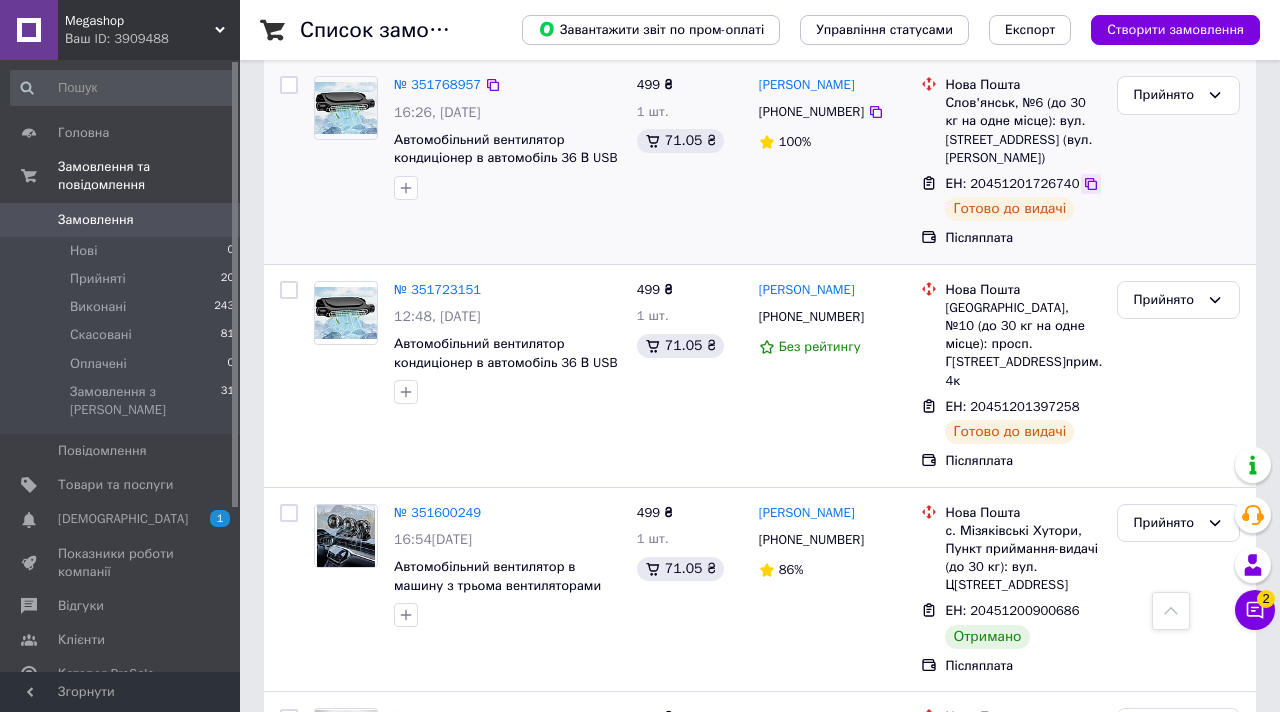 click 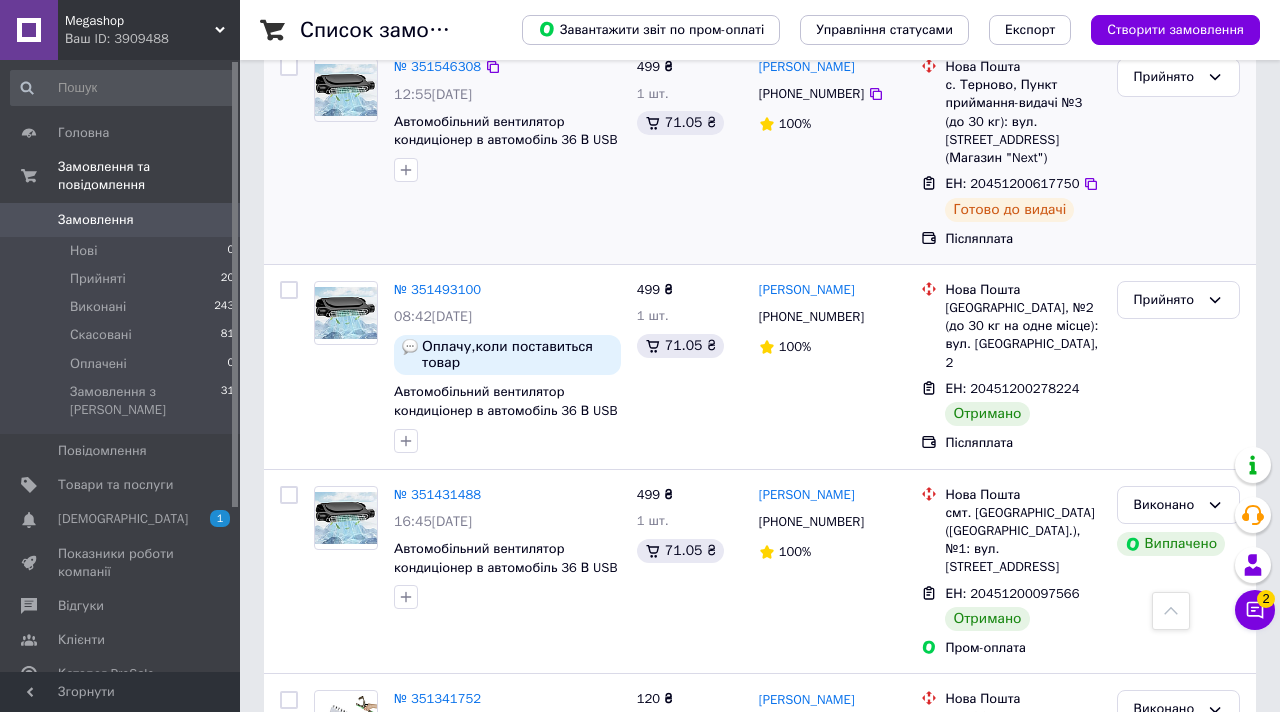 scroll, scrollTop: 1898, scrollLeft: 0, axis: vertical 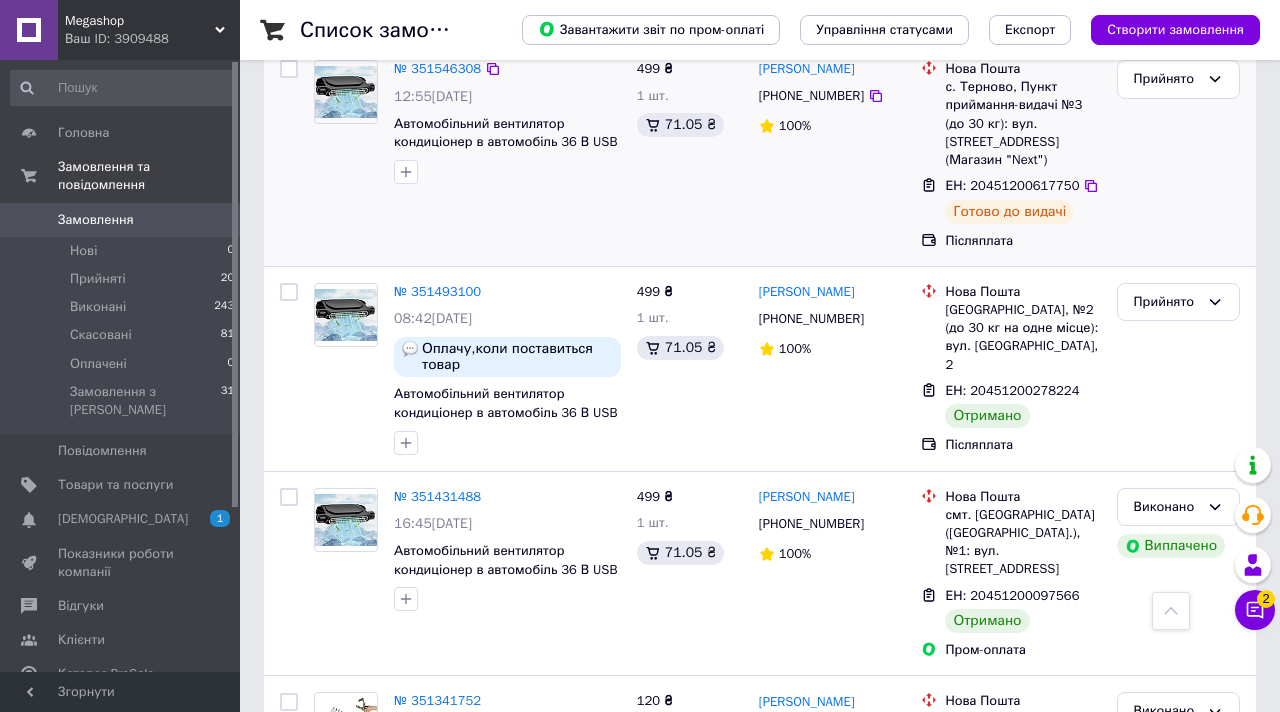 click at bounding box center (507, 172) 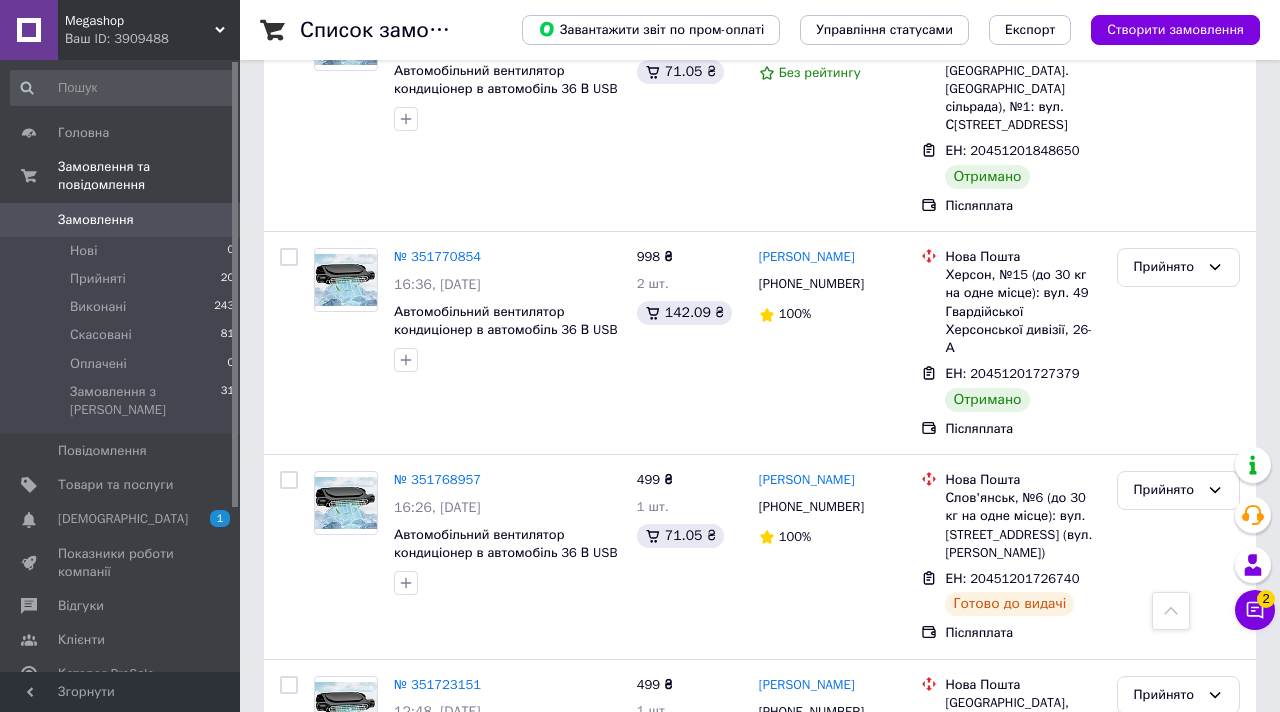 scroll, scrollTop: 655, scrollLeft: 0, axis: vertical 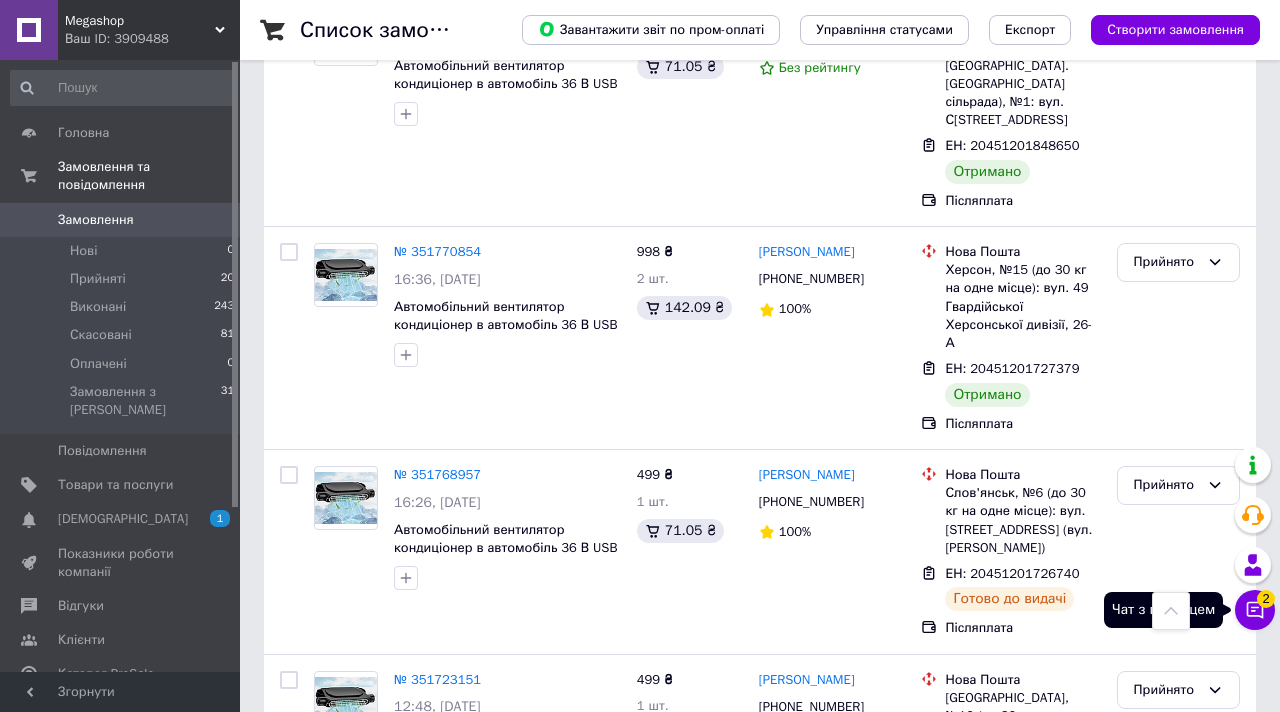 click 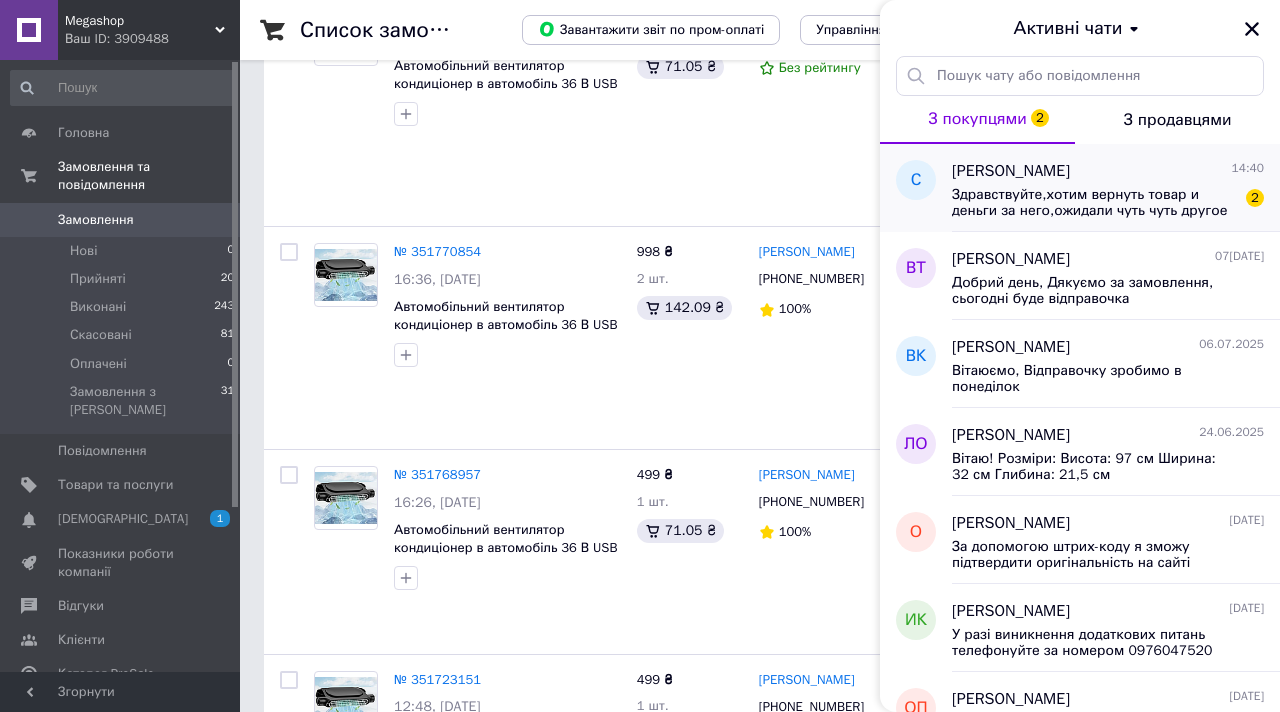 click on "Здравствуйте,хотим вернуть товар и деньги за него,ожидали чуть чуть другое и оно не подходит." at bounding box center (1094, 203) 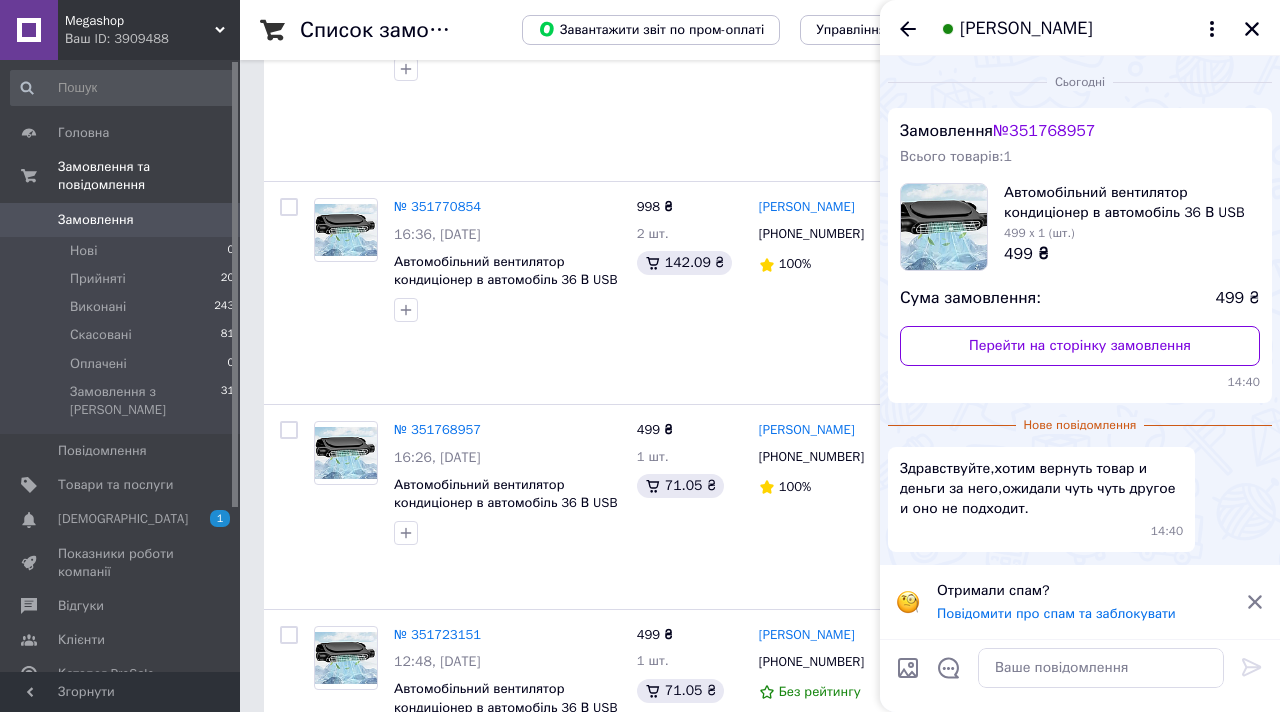 scroll, scrollTop: 697, scrollLeft: 0, axis: vertical 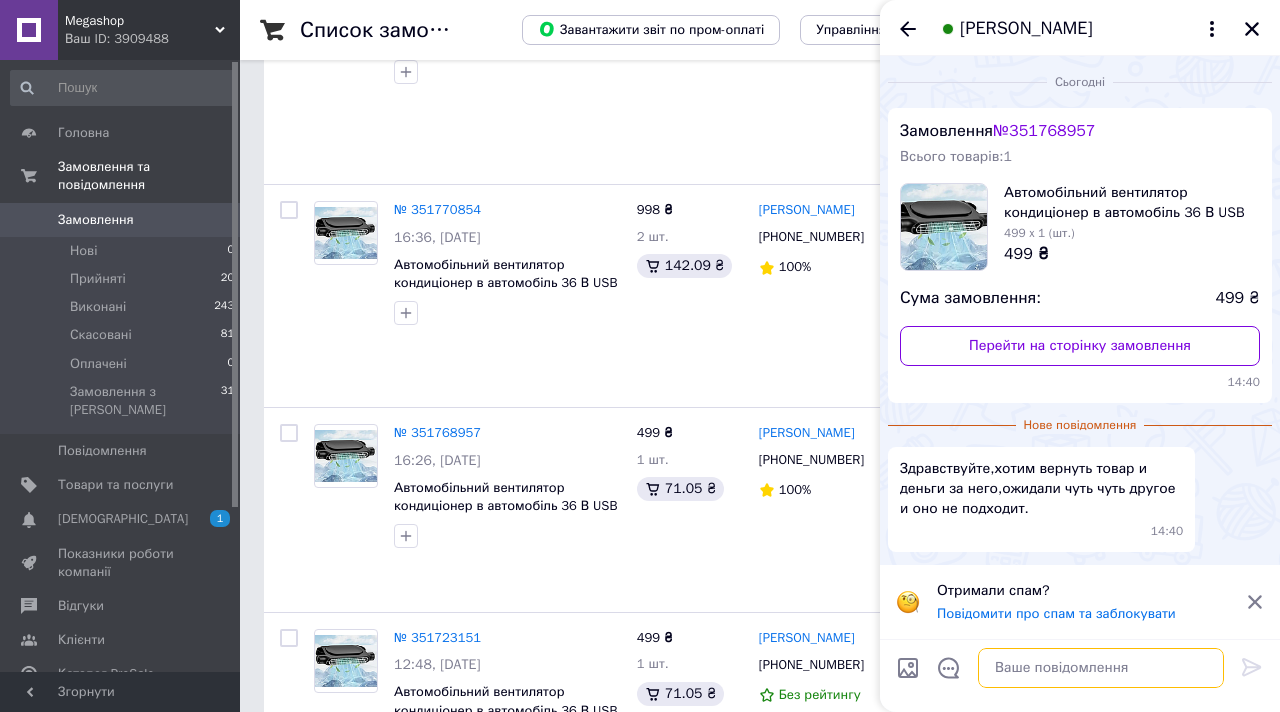 click at bounding box center [1101, 668] 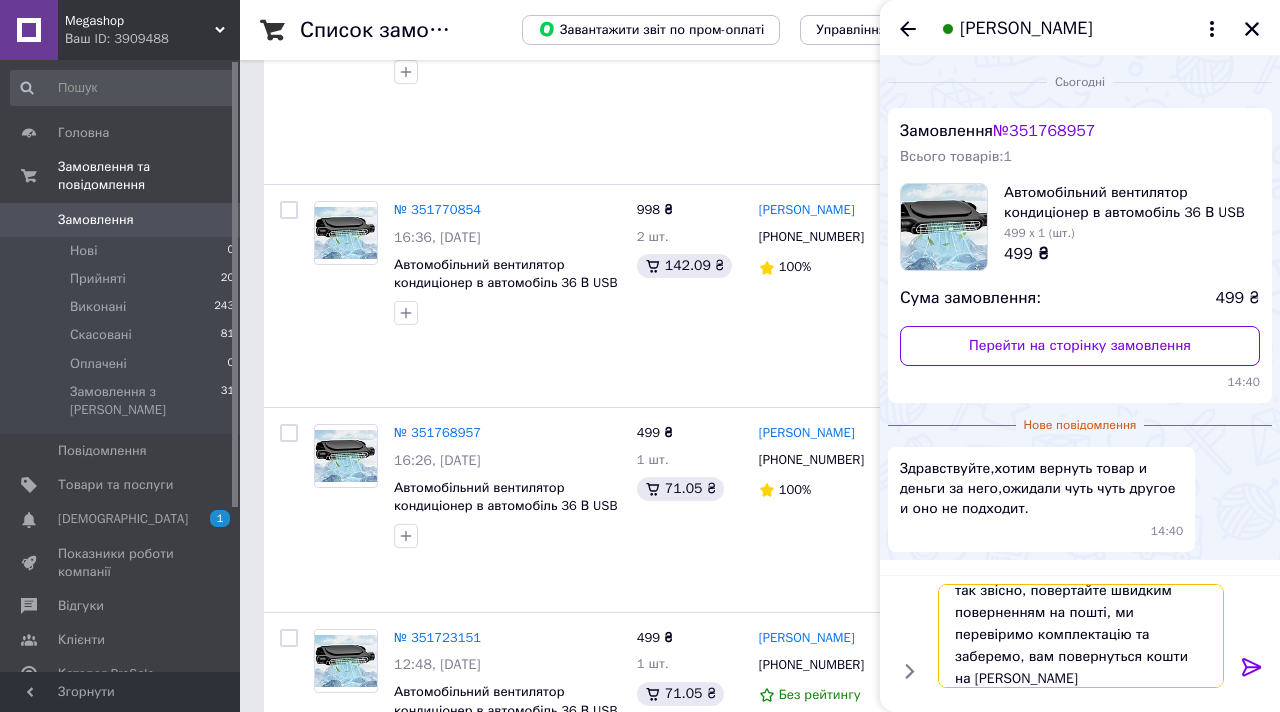 scroll, scrollTop: 24, scrollLeft: 0, axis: vertical 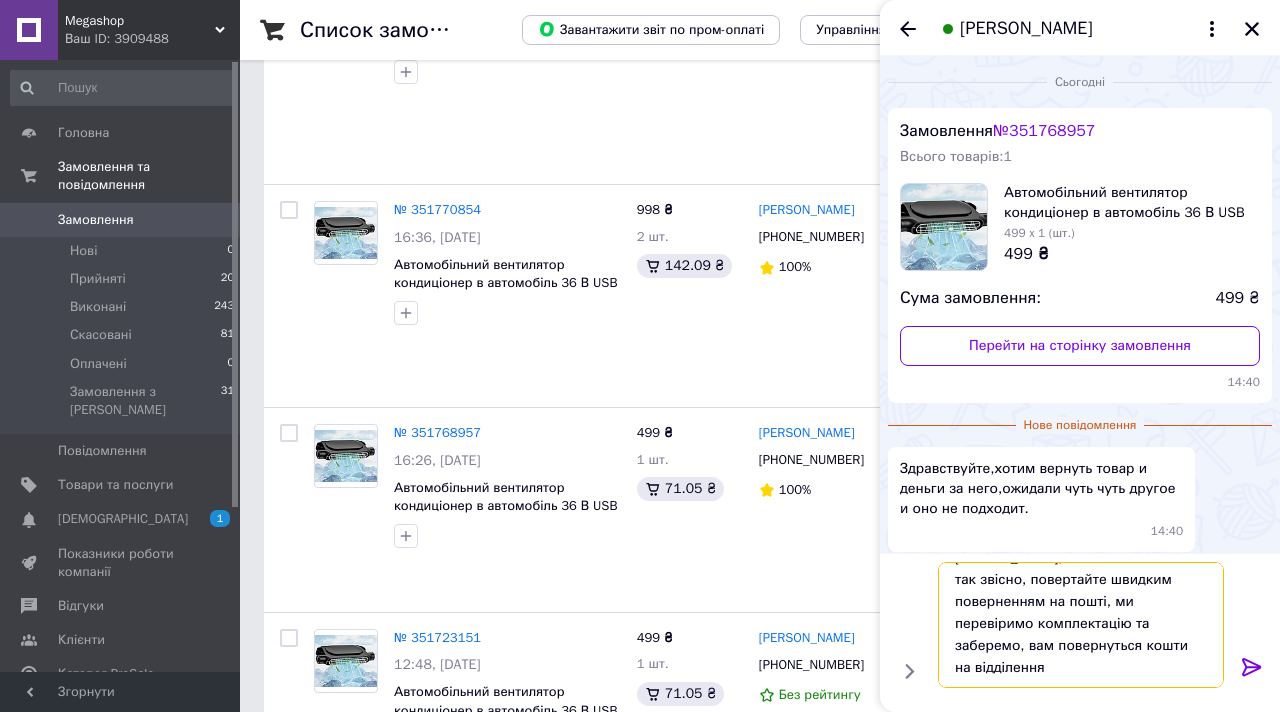 type on "Вітаю,
так звісно, повертайте швидким поверненням на пошті, ми перевіримо комплектацію та заберемо, вам повернуться кошти на відділення" 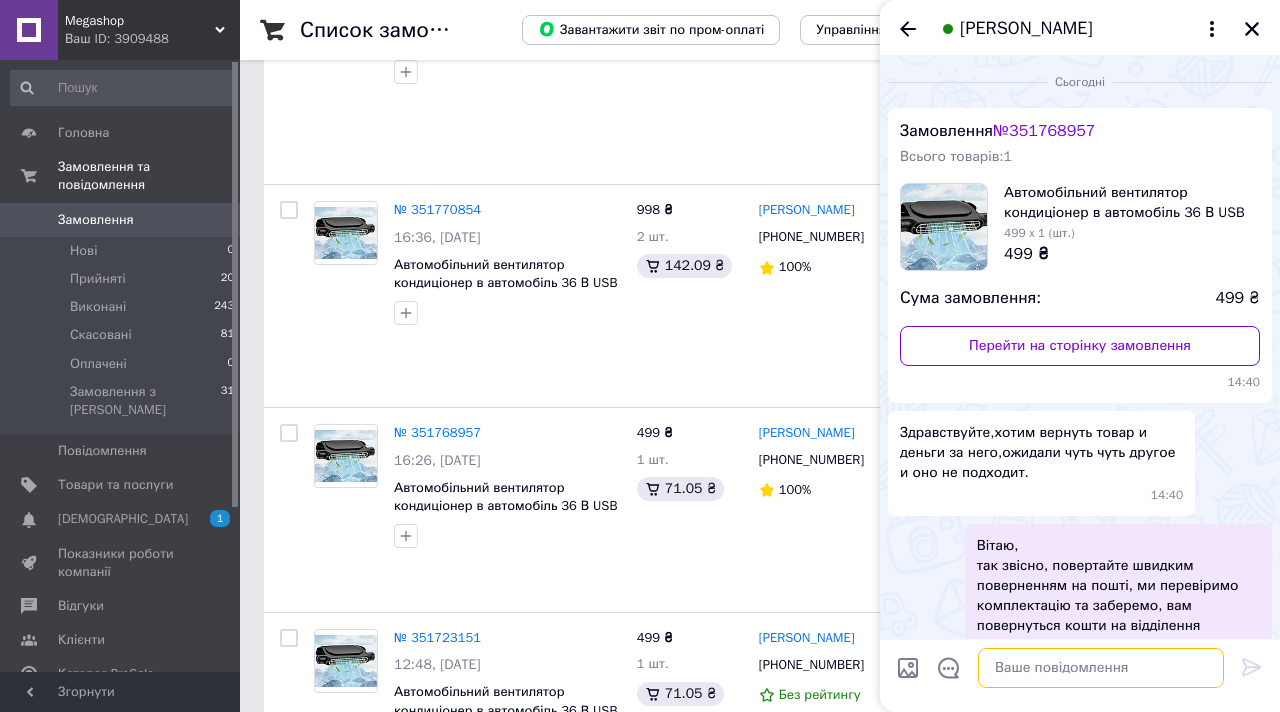 scroll, scrollTop: 0, scrollLeft: 0, axis: both 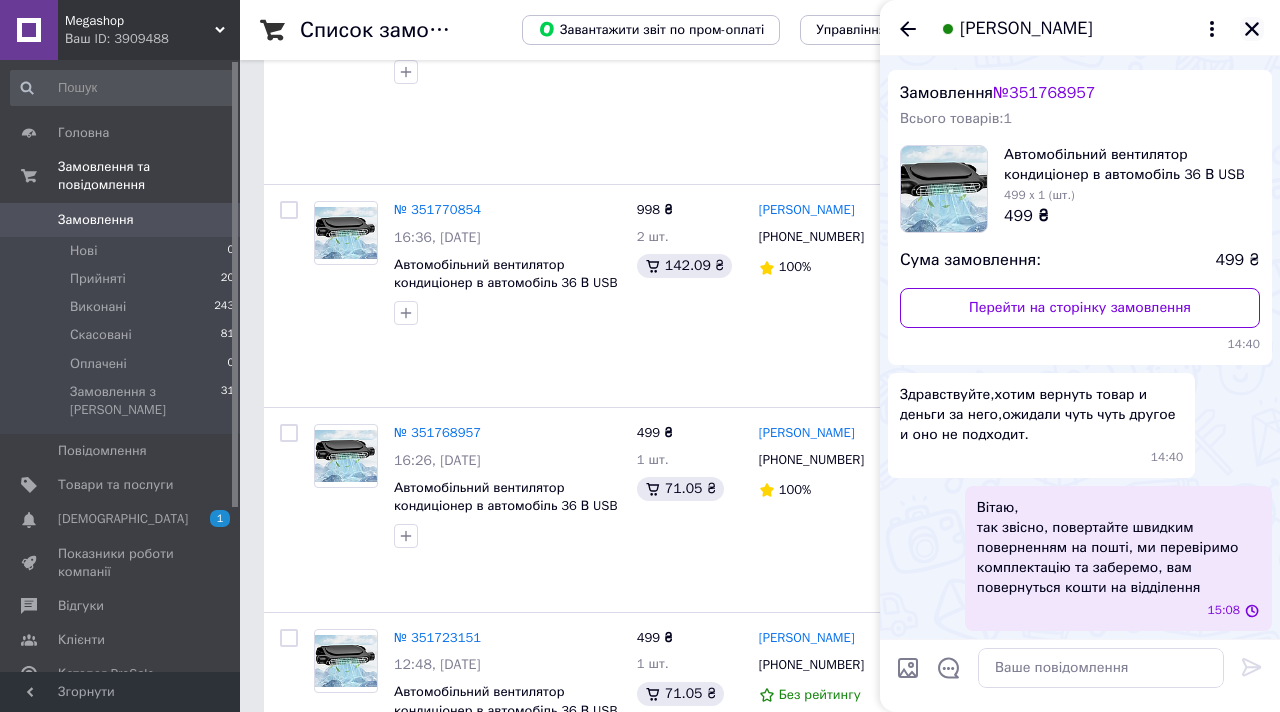 click at bounding box center (1252, 29) 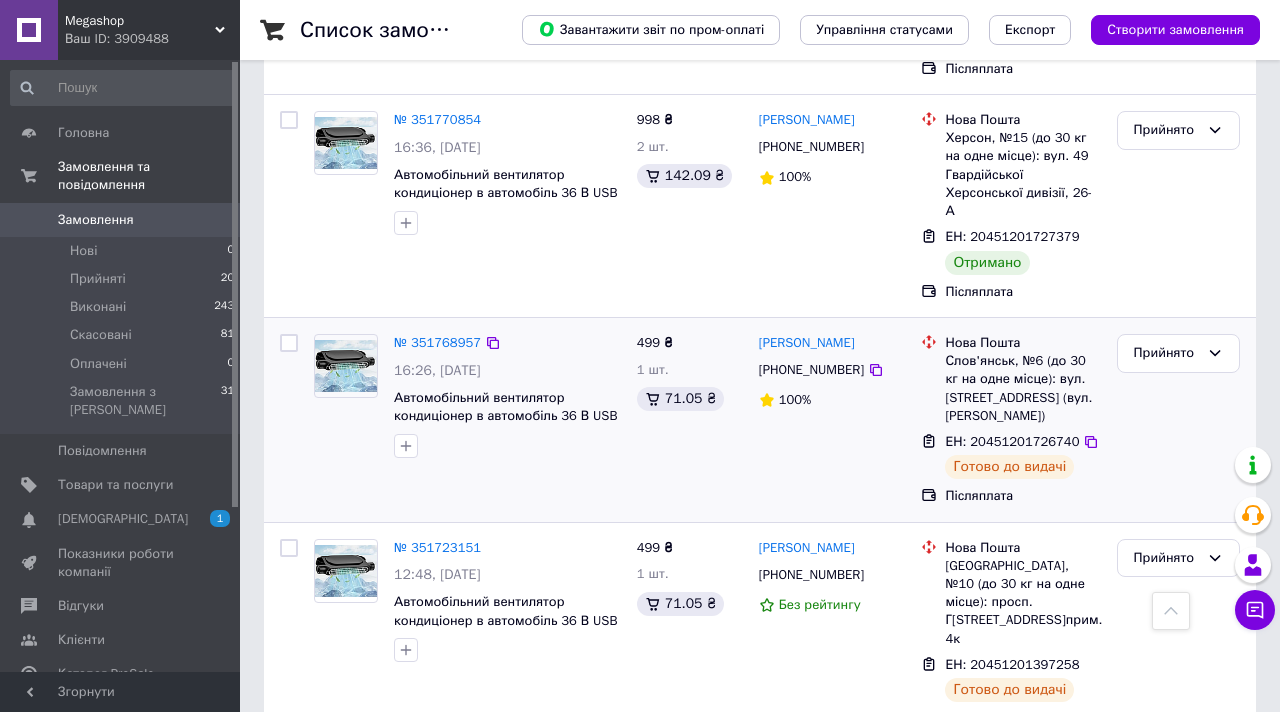 scroll, scrollTop: 790, scrollLeft: 0, axis: vertical 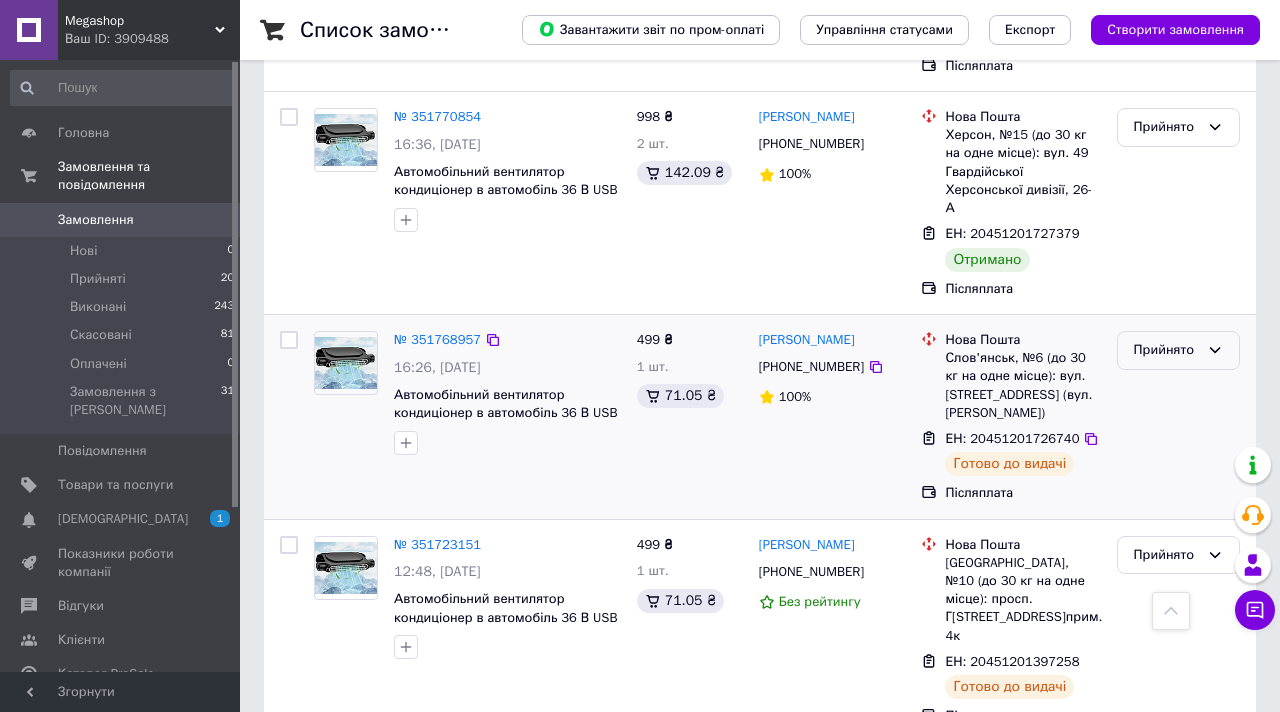 click on "Прийнято" at bounding box center (1166, 350) 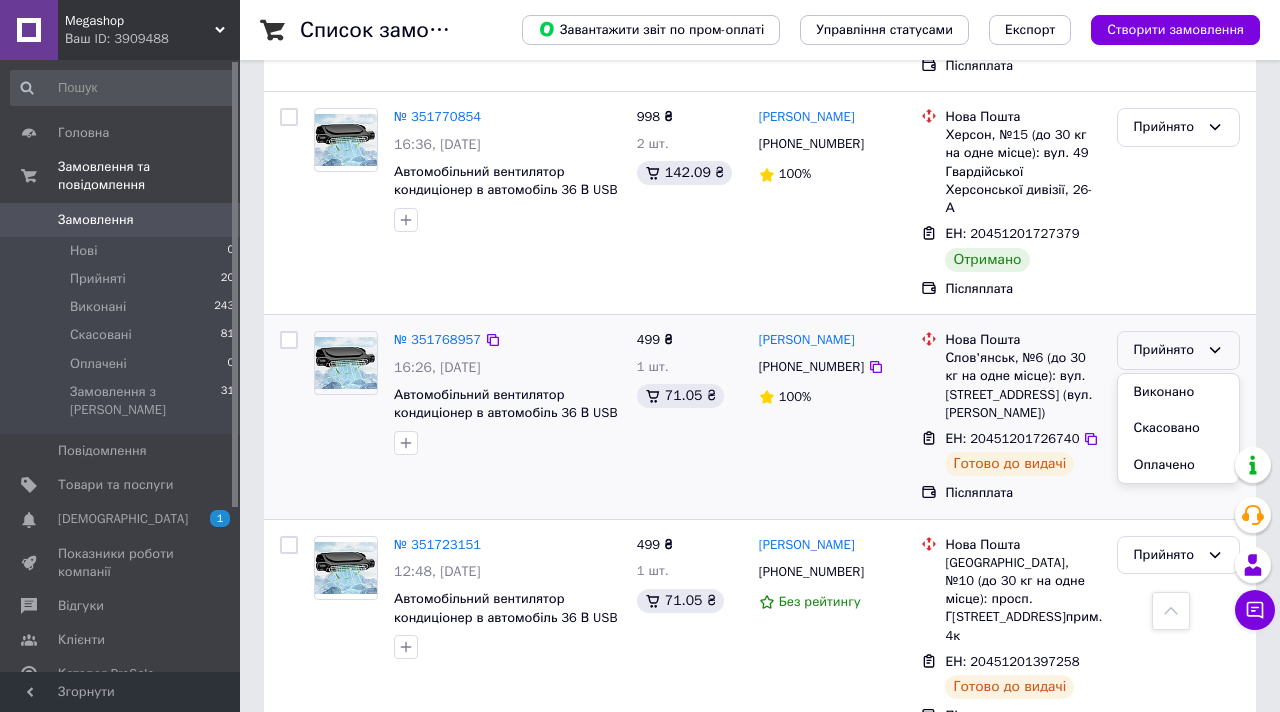 click on "София Панченко +380668126425 100%" at bounding box center [832, 417] 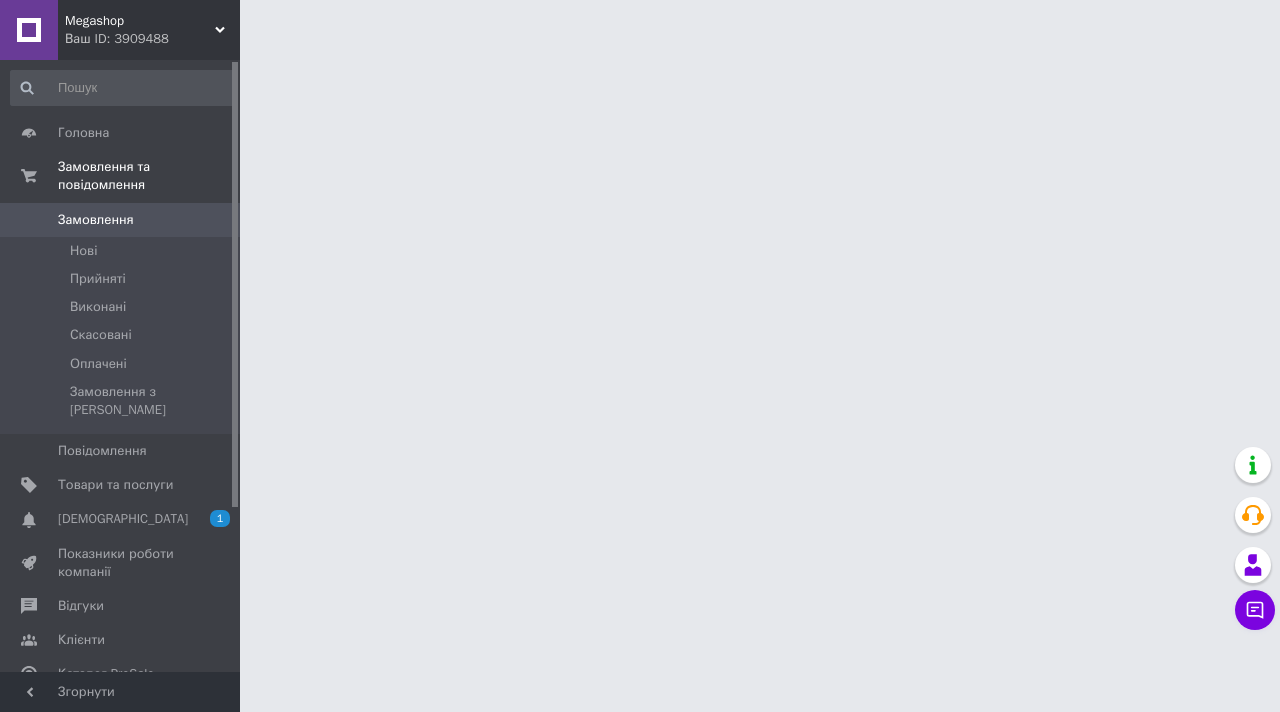 scroll, scrollTop: 0, scrollLeft: 0, axis: both 